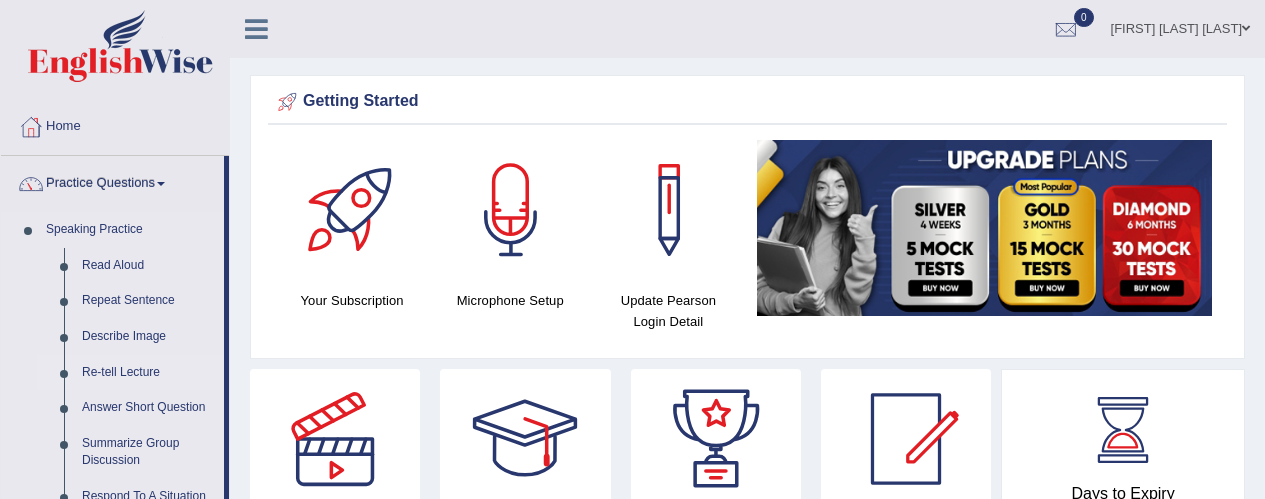 scroll, scrollTop: 0, scrollLeft: 0, axis: both 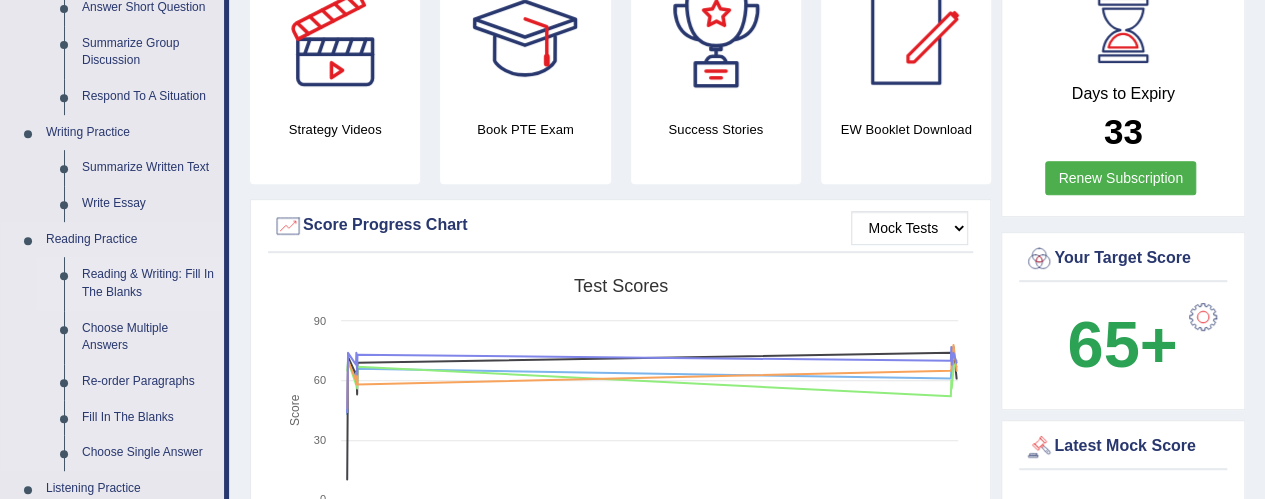 click on "Reading & Writing: Fill In The Blanks" at bounding box center (148, 283) 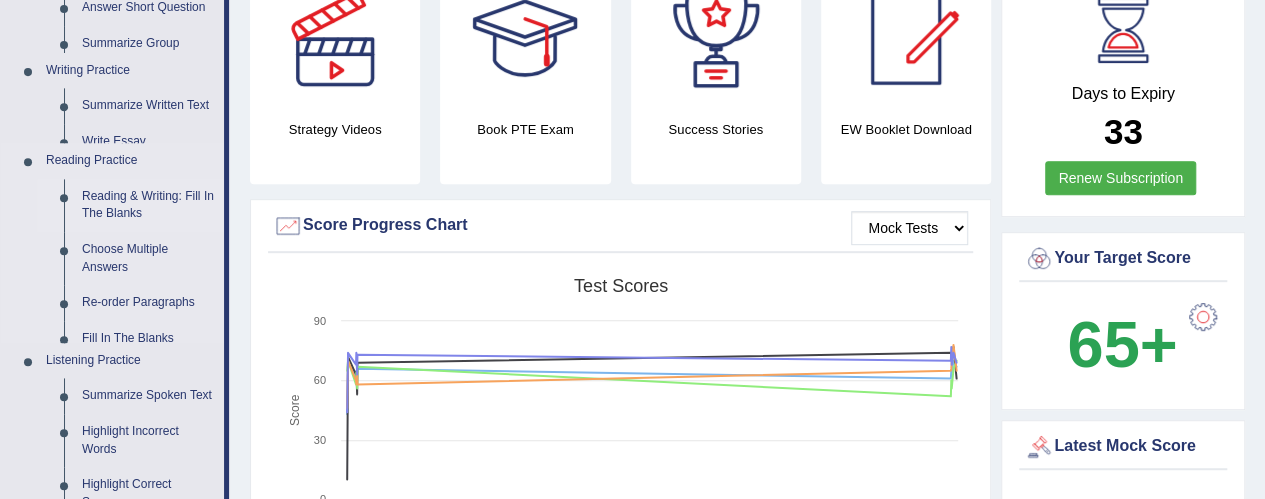 click on "Speaking Practice Read Aloud
Repeat Sentence
Describe Image
Re-tell Lecture
Answer Short Question
Summarize Group Discussion
Respond To A Situation
Writing Practice  Summarize Written Text
Write Essay
Reading Practice  Reading & Writing: Fill In The Blanks
Choose Multiple Answers
Re-order Paragraphs
Fill In The Blanks
Choose Single Answer
Listening Practice  Summarize Spoken Text
Highlight Incorrect Words
Highlight Correct Summary
Select Missing Word
Choose Single Answer
Choose Multiple Answers
Fill In The Blanks
Write From Dictation
Pronunciation" at bounding box center [112, 211] 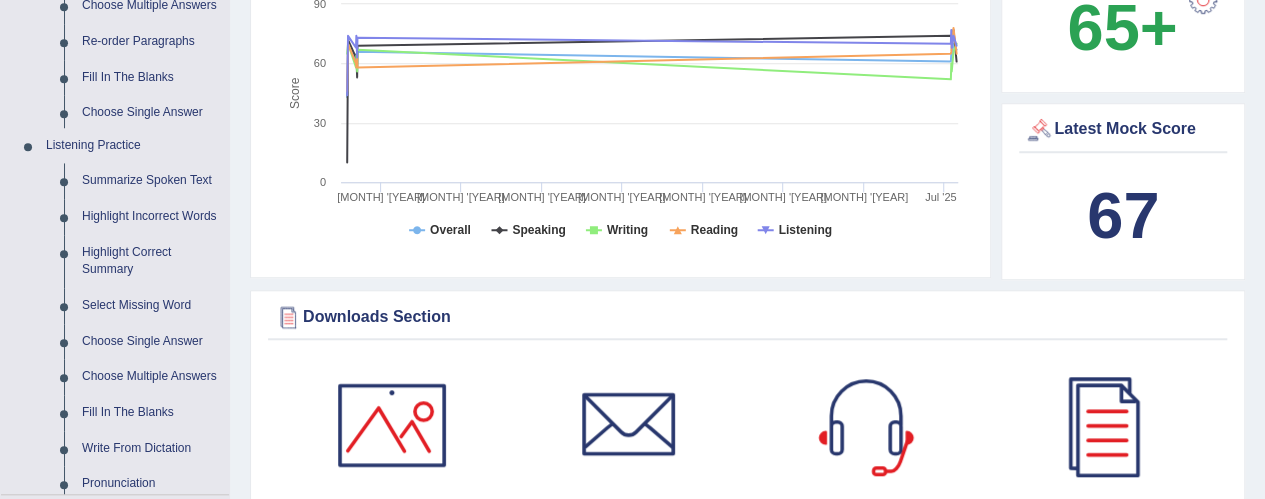 scroll, scrollTop: 746, scrollLeft: 0, axis: vertical 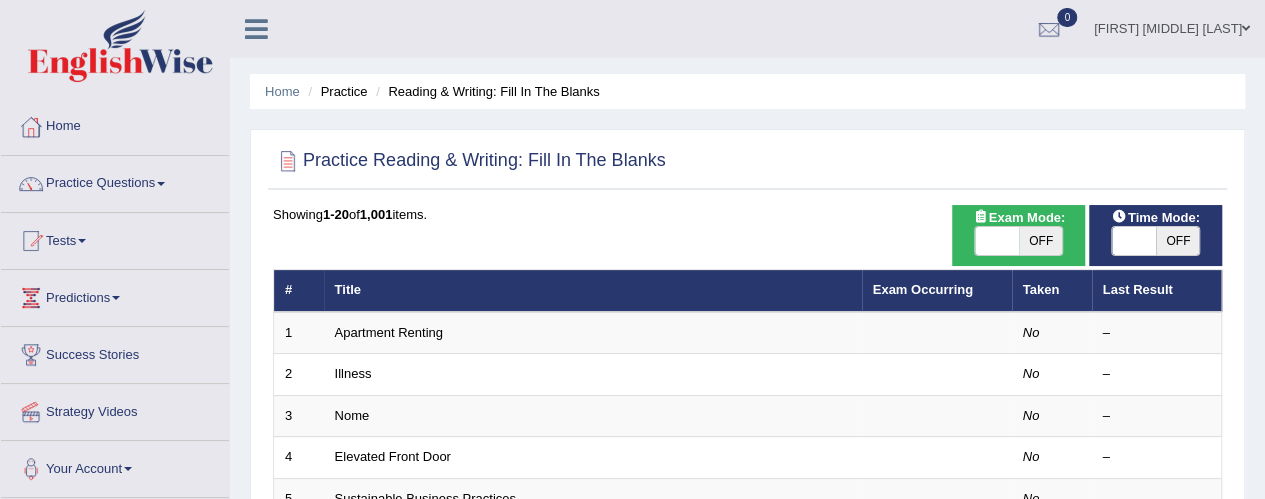 click on "Apartment Renting" at bounding box center [593, 333] 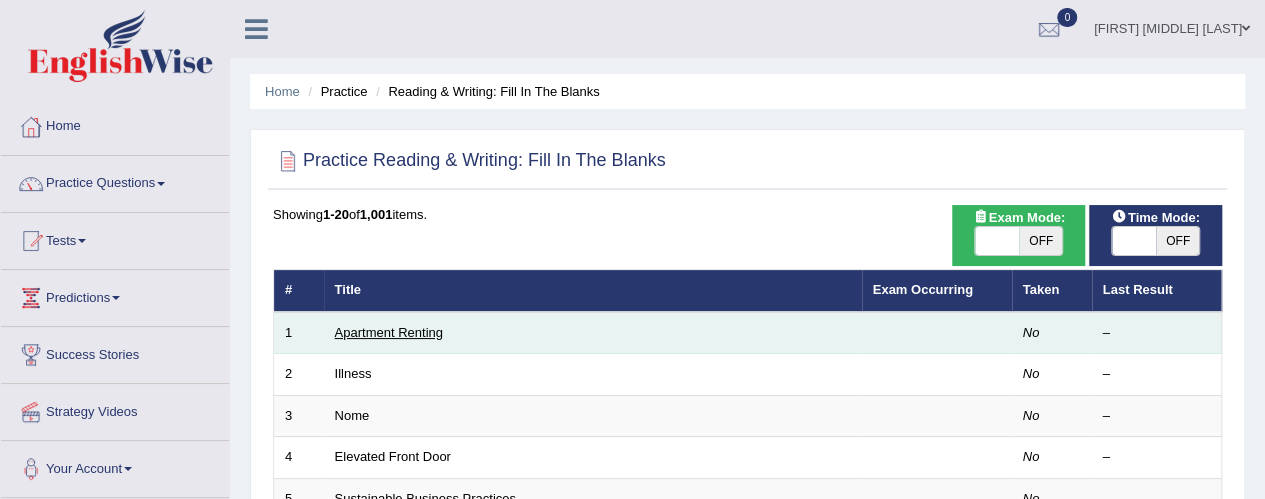 click on "Apartment Renting" at bounding box center [389, 332] 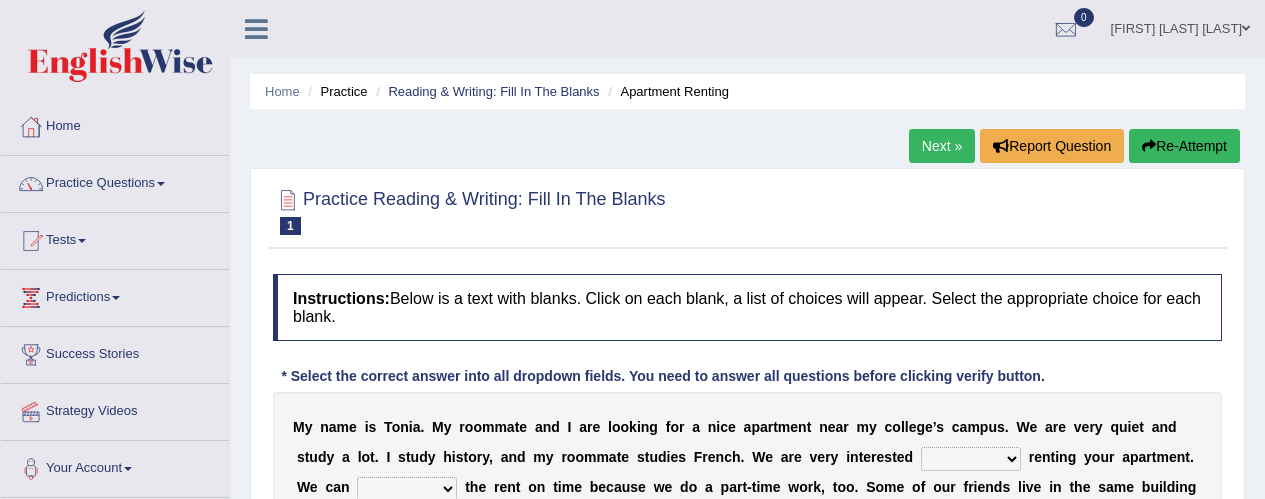 scroll, scrollTop: 0, scrollLeft: 0, axis: both 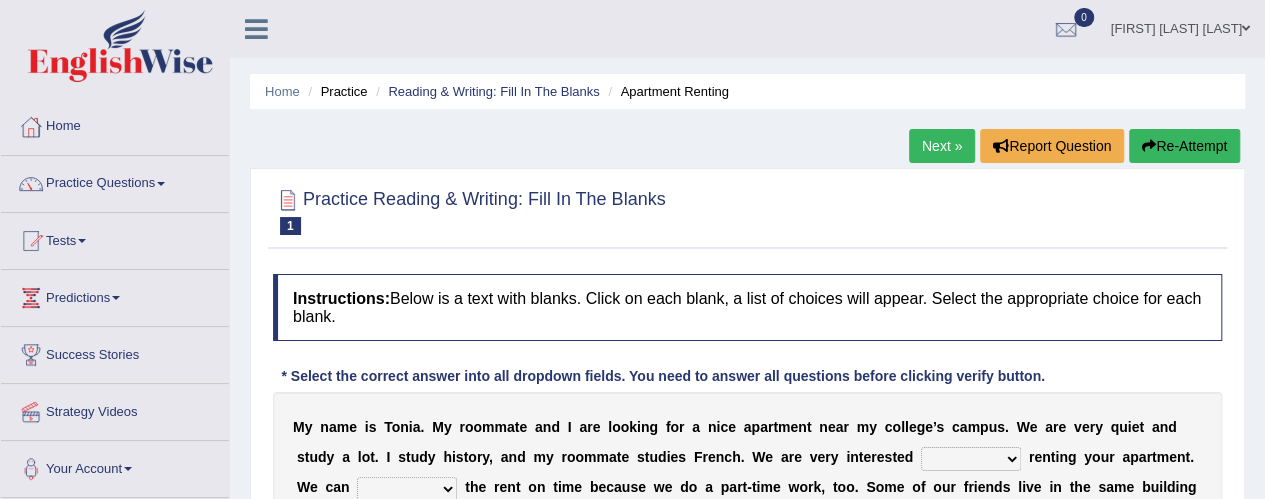 click on "Practice Questions" at bounding box center [115, 181] 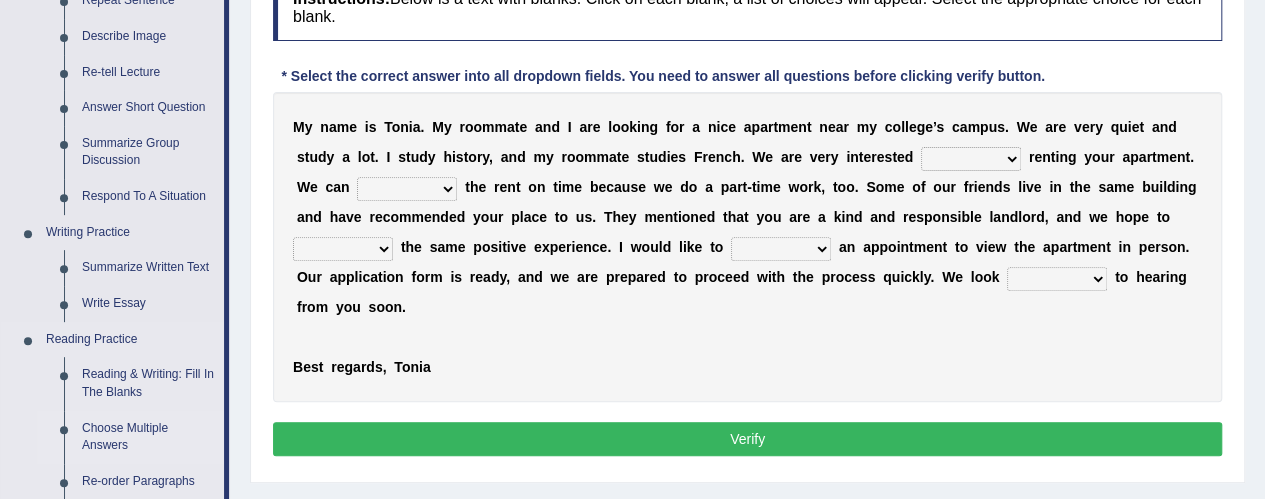 scroll, scrollTop: 500, scrollLeft: 0, axis: vertical 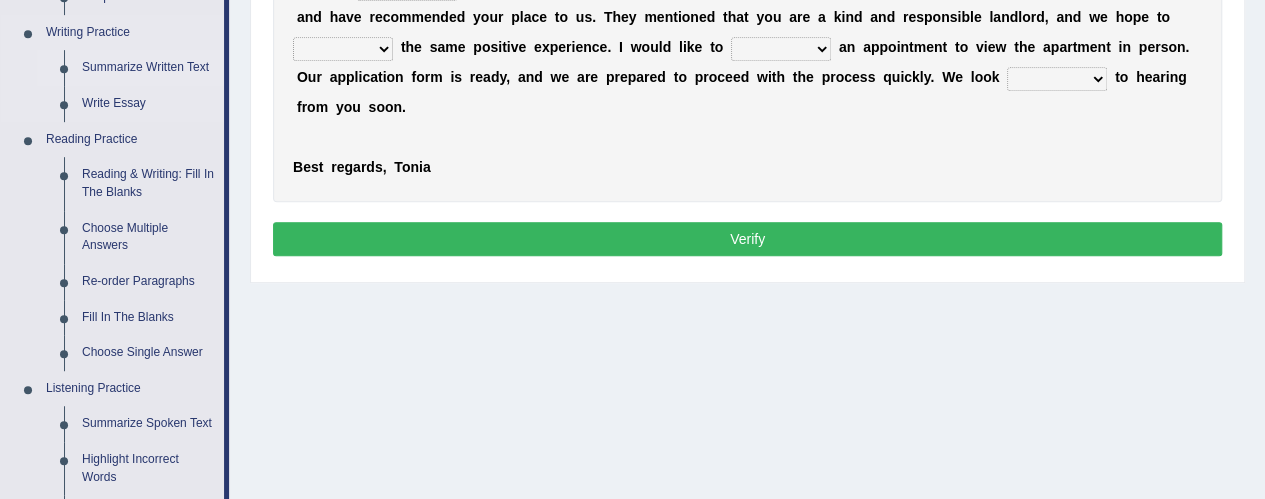 click on "Summarize Written Text" at bounding box center (148, 68) 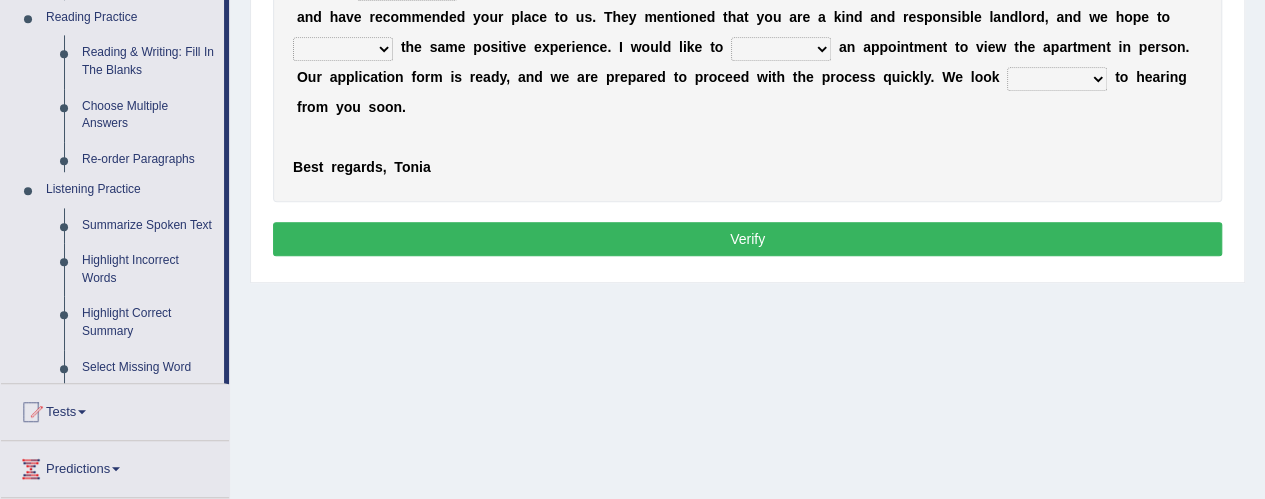 click on "Speaking Practice Read Aloud
Repeat Sentence
Describe Image
Re-tell Lecture
Answer Short Question
Summarize Group Discussion
Respond To A Situation
Writing Practice  Summarize Written Text
Write Essay
Reading Practice  Reading & Writing: Fill In The Blanks
Choose Multiple Answers
Re-order Paragraphs
Fill In The Blanks
Choose Single Answer
Listening Practice  Summarize Spoken Text
Highlight Incorrect Words
Highlight Correct Summary
Select Missing Word
Choose Single Answer
Choose Multiple Answers
Fill In The Blanks
Write From Dictation
Pronunciation" at bounding box center [112, 47] 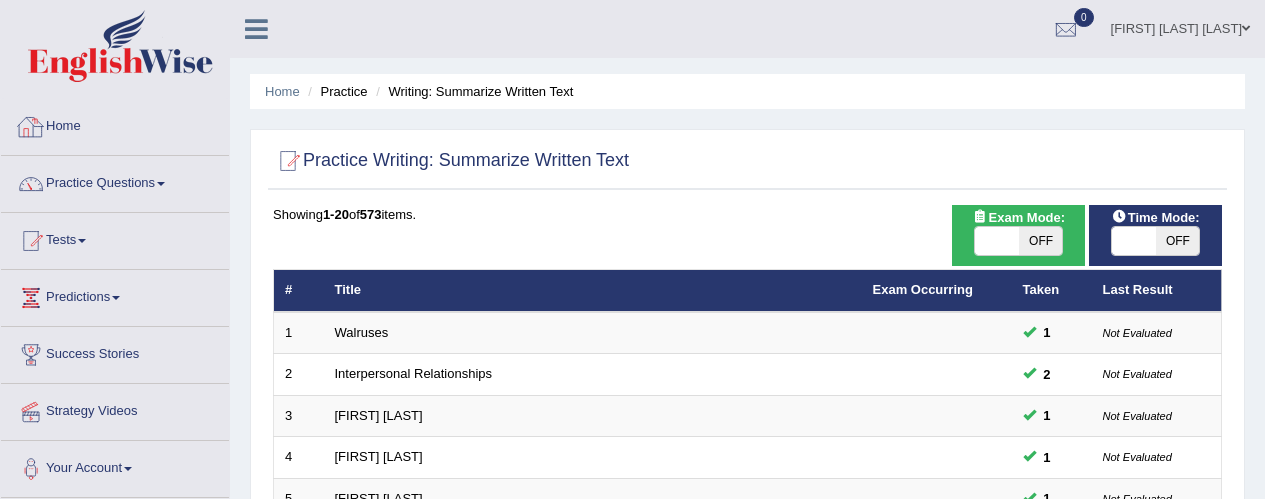 scroll, scrollTop: 0, scrollLeft: 0, axis: both 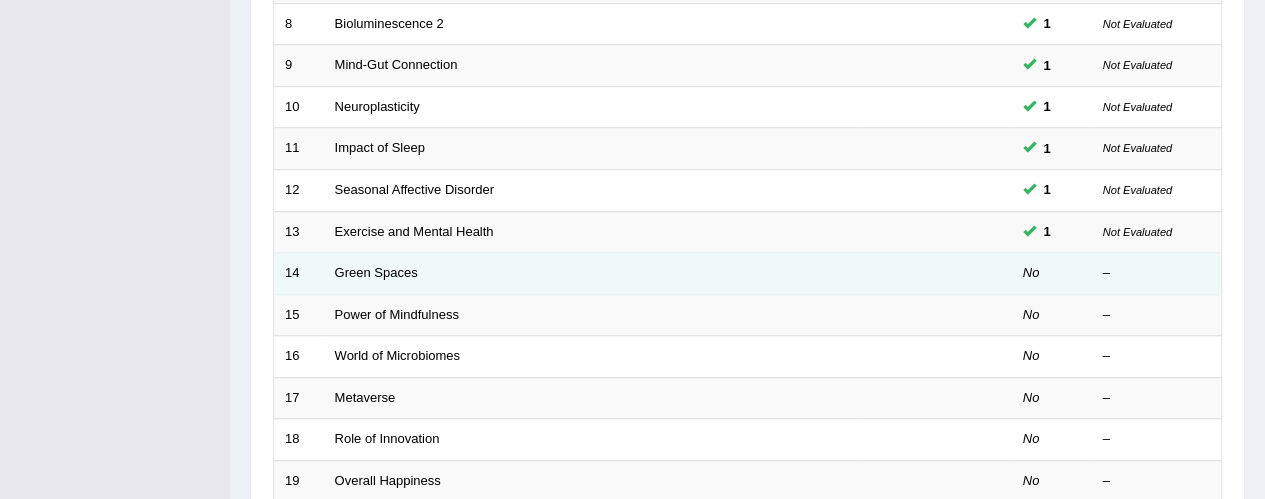 click on "Green Spaces" at bounding box center (593, 274) 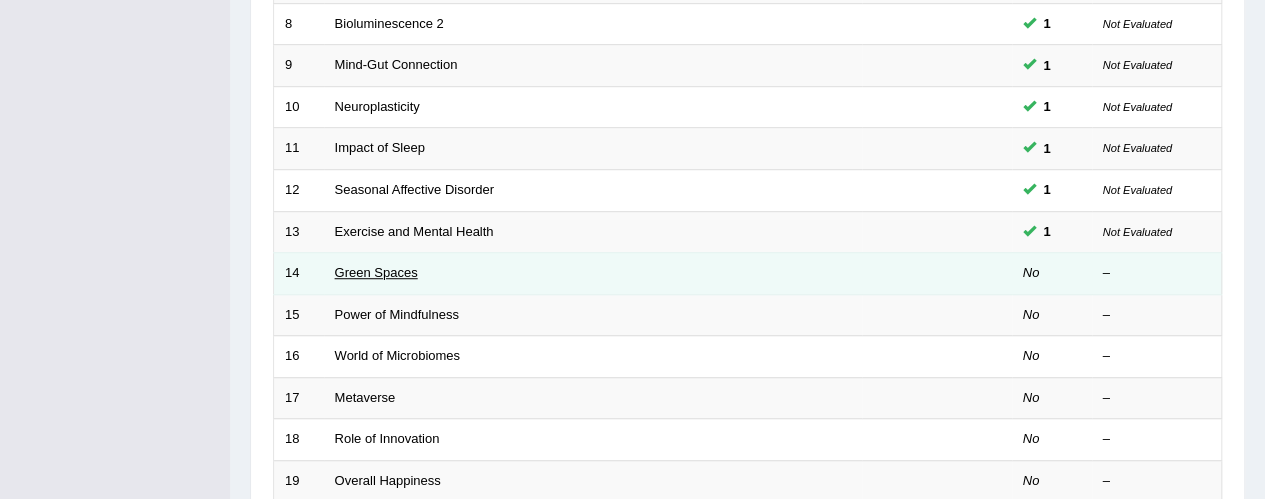 click on "Green Spaces" at bounding box center [376, 272] 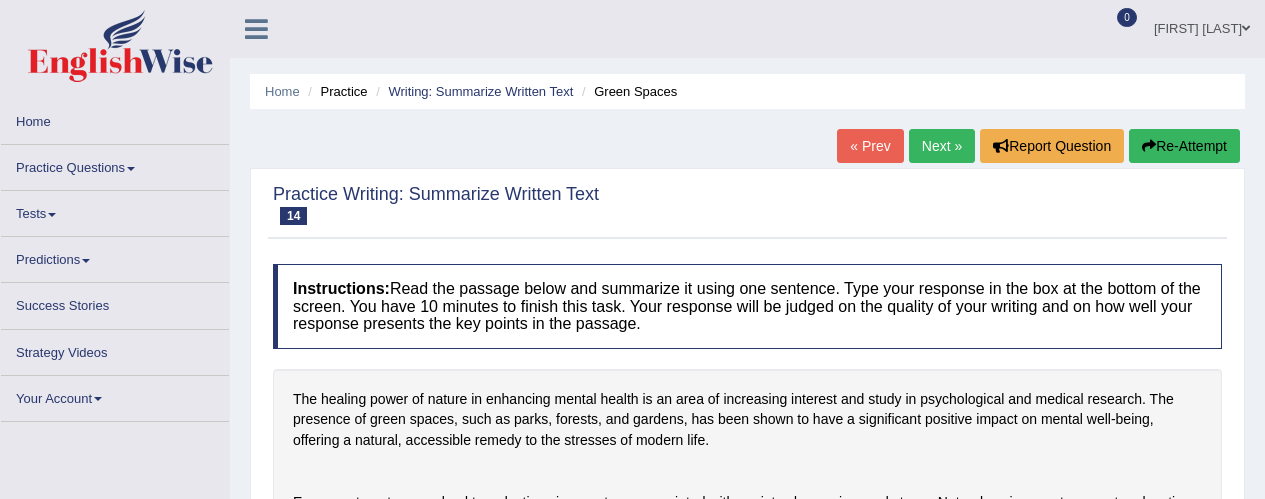 scroll, scrollTop: 0, scrollLeft: 0, axis: both 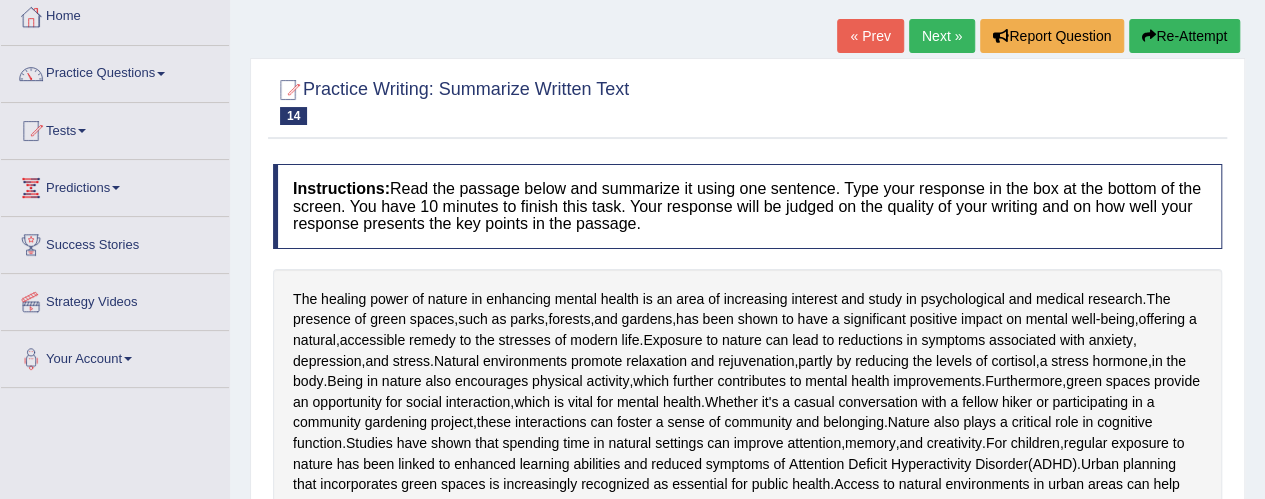 click on "Practice Questions" at bounding box center [115, 71] 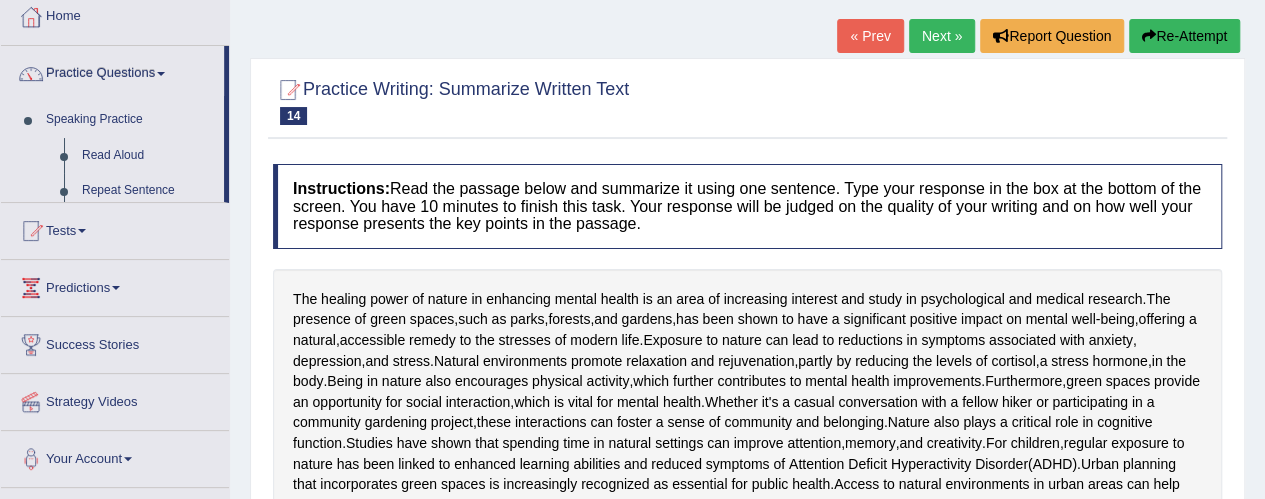 click on "Practice Questions" at bounding box center [112, 71] 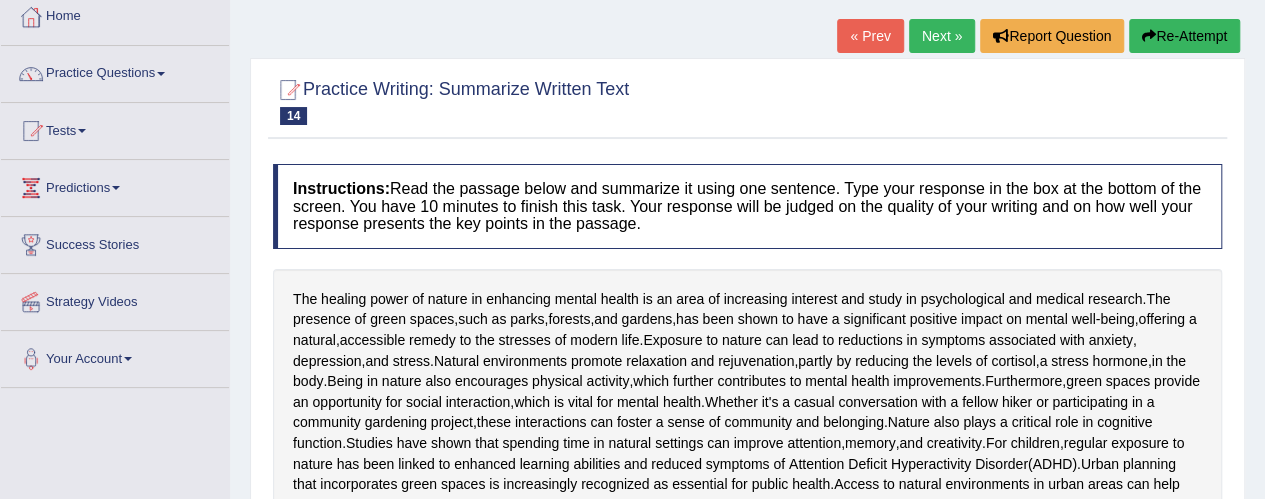 click on "Practice Questions" at bounding box center [115, 71] 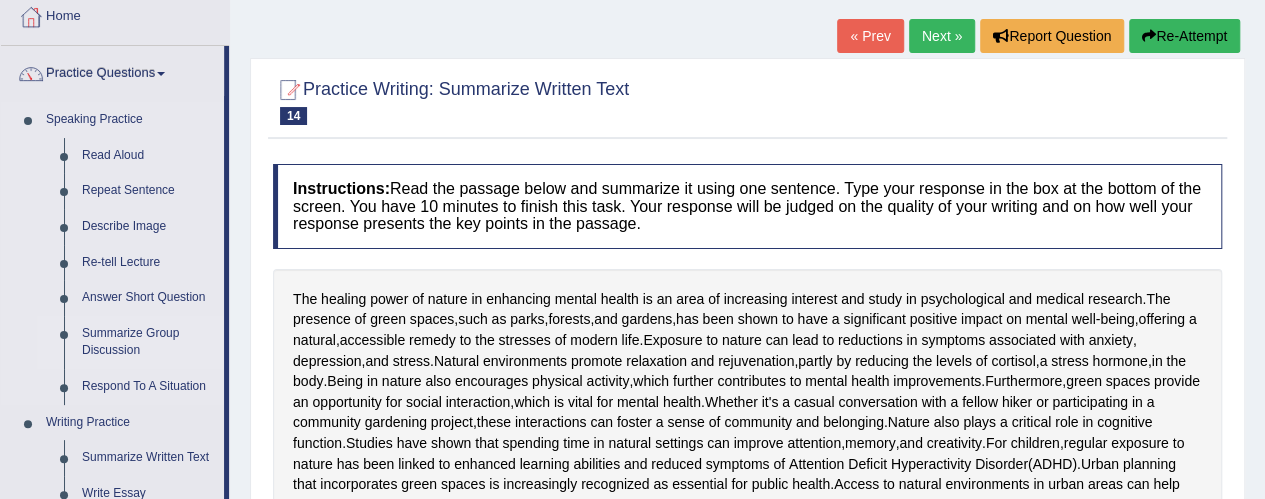 click on "Summarize Group Discussion" at bounding box center (148, 342) 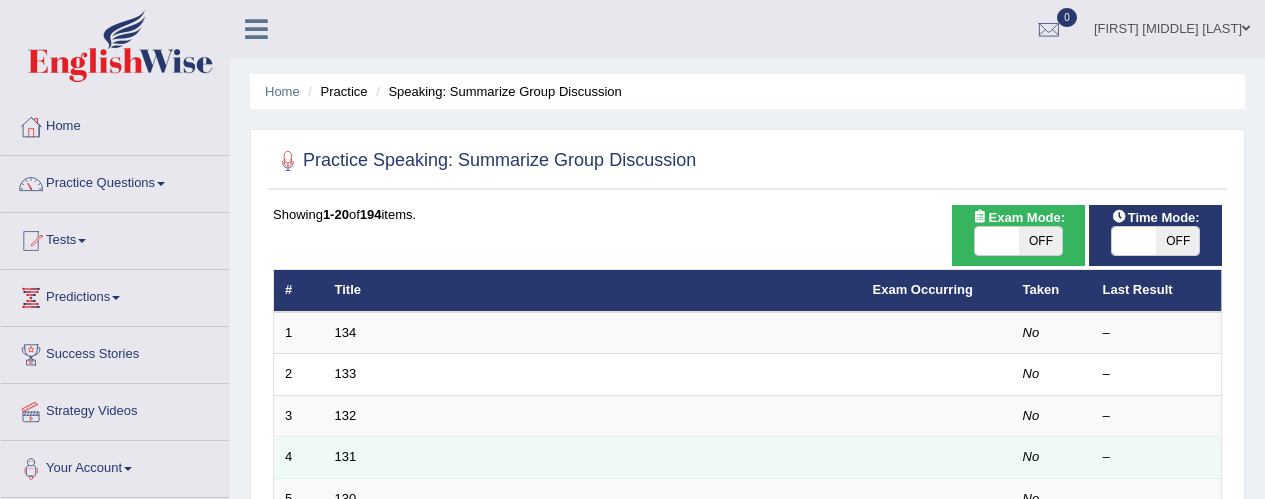 scroll, scrollTop: 0, scrollLeft: 0, axis: both 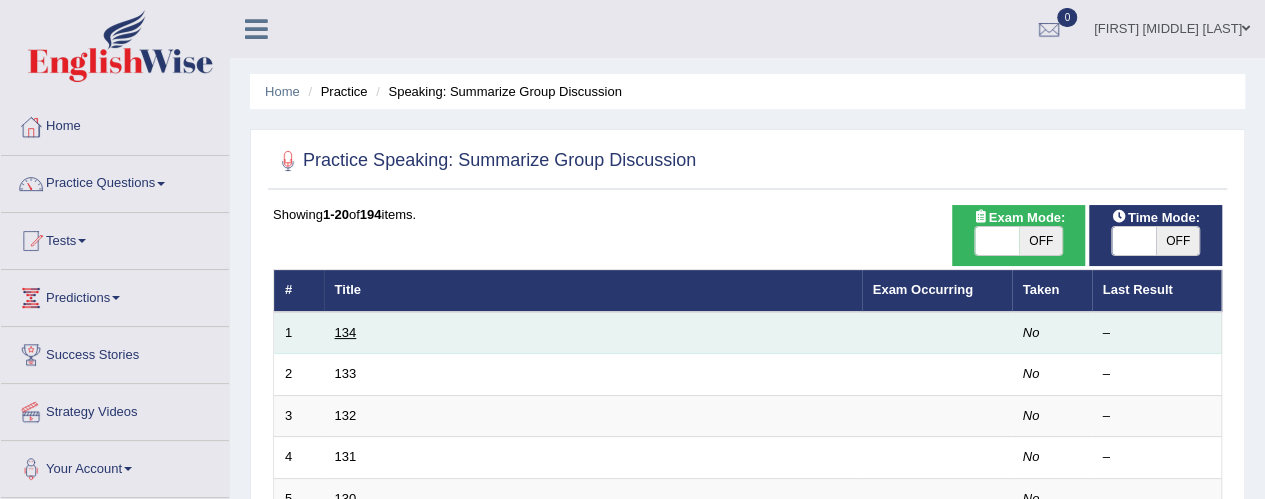 click on "134" at bounding box center [346, 332] 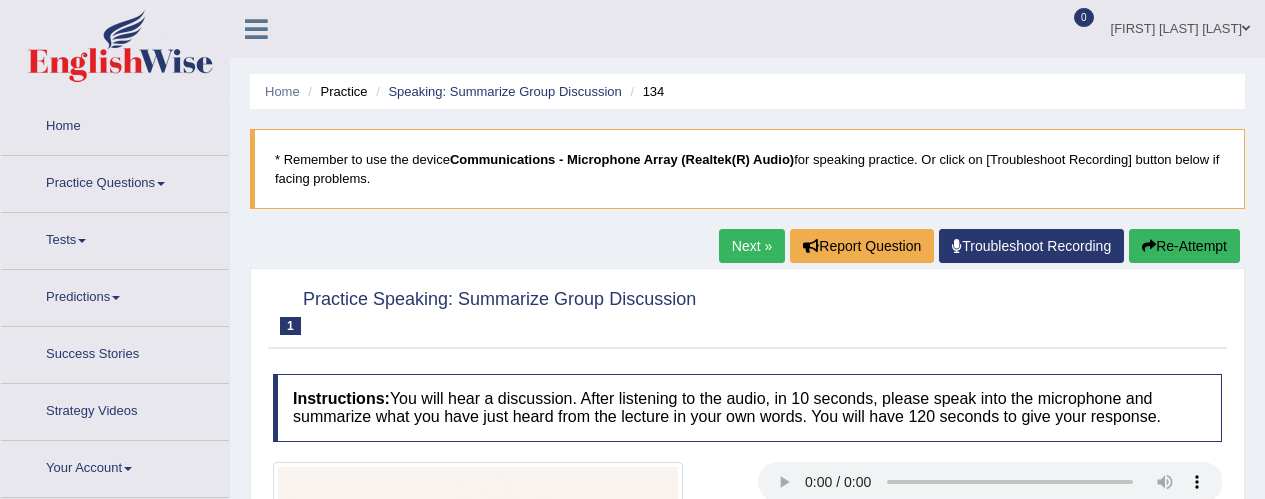 scroll, scrollTop: 0, scrollLeft: 0, axis: both 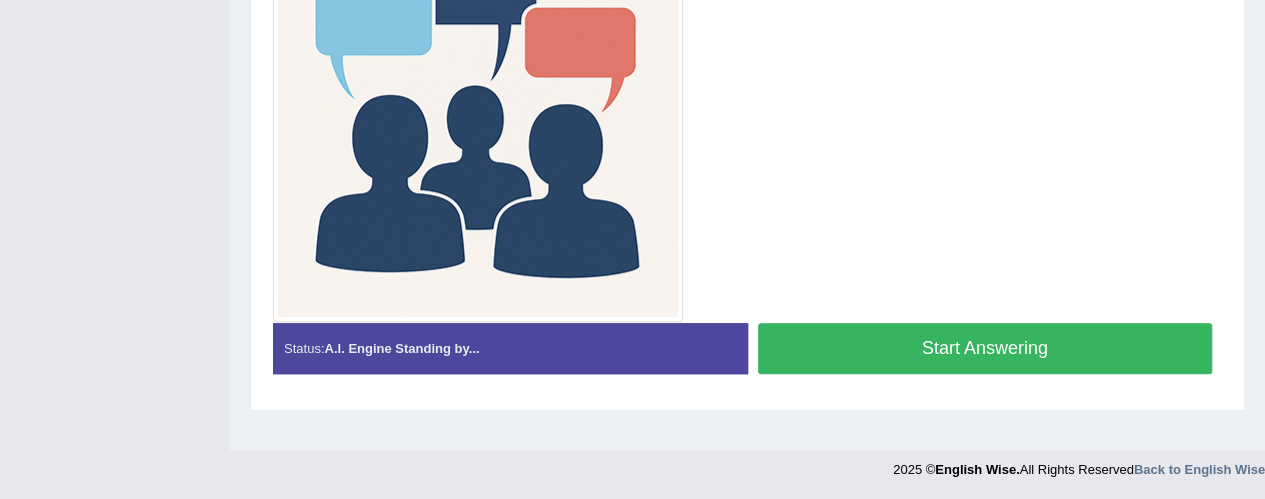 click on "Start Answering" at bounding box center [985, 348] 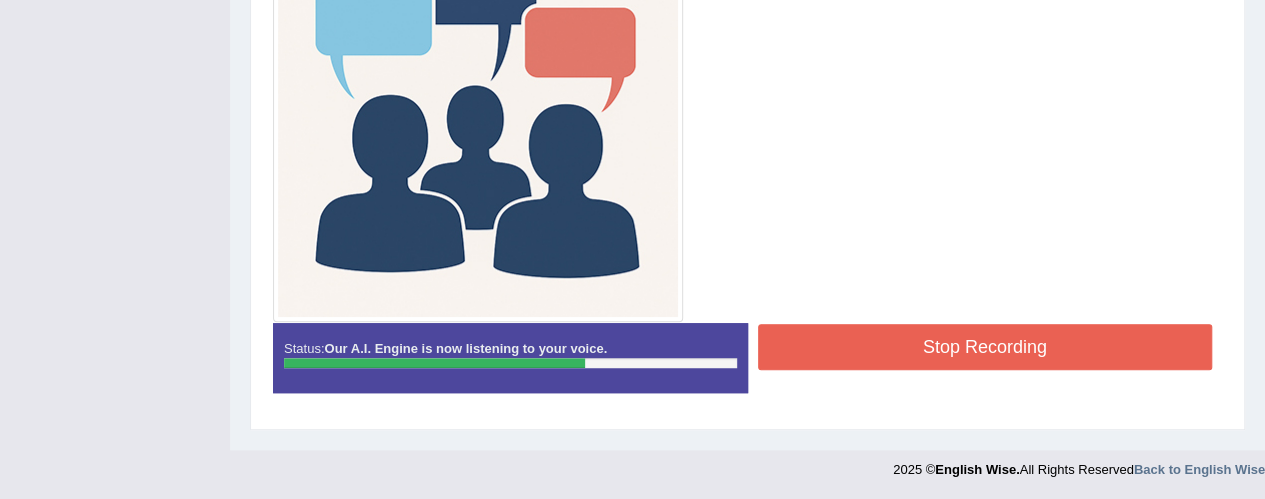 click on "Stop Recording" at bounding box center [985, 347] 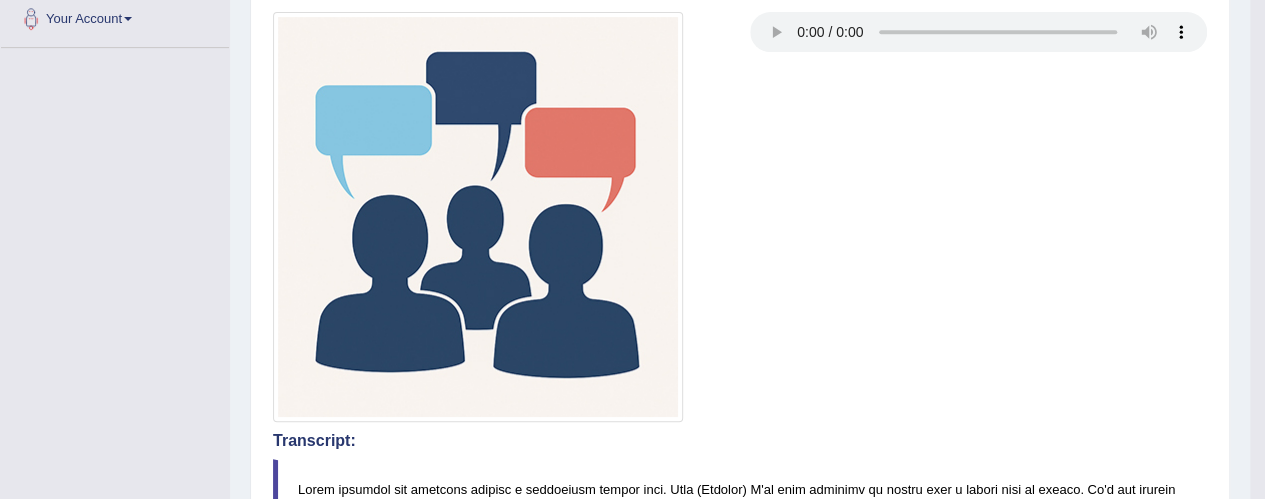 scroll, scrollTop: 150, scrollLeft: 0, axis: vertical 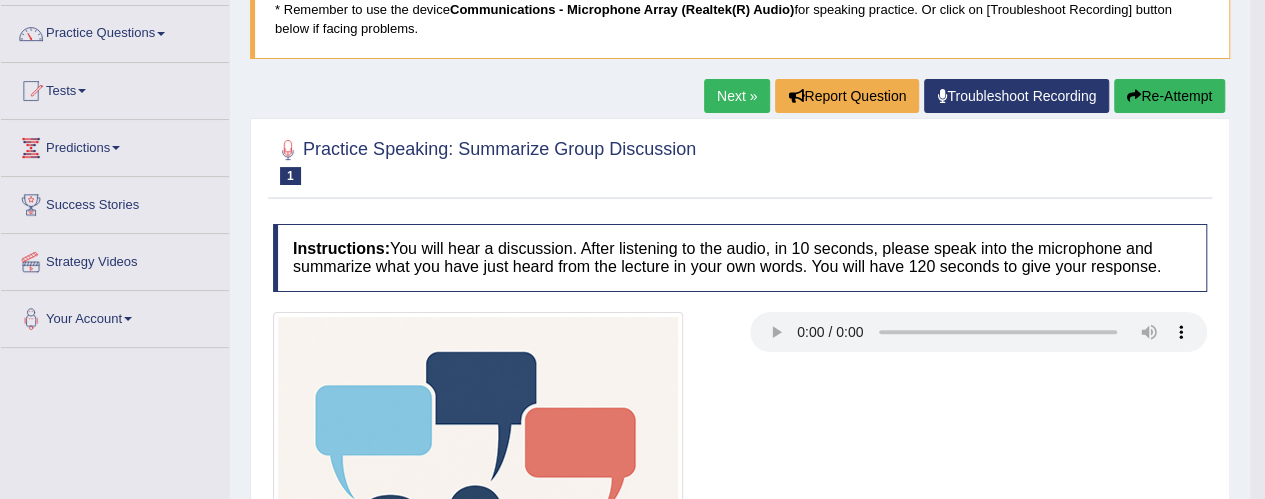 click on "Next »" at bounding box center (737, 96) 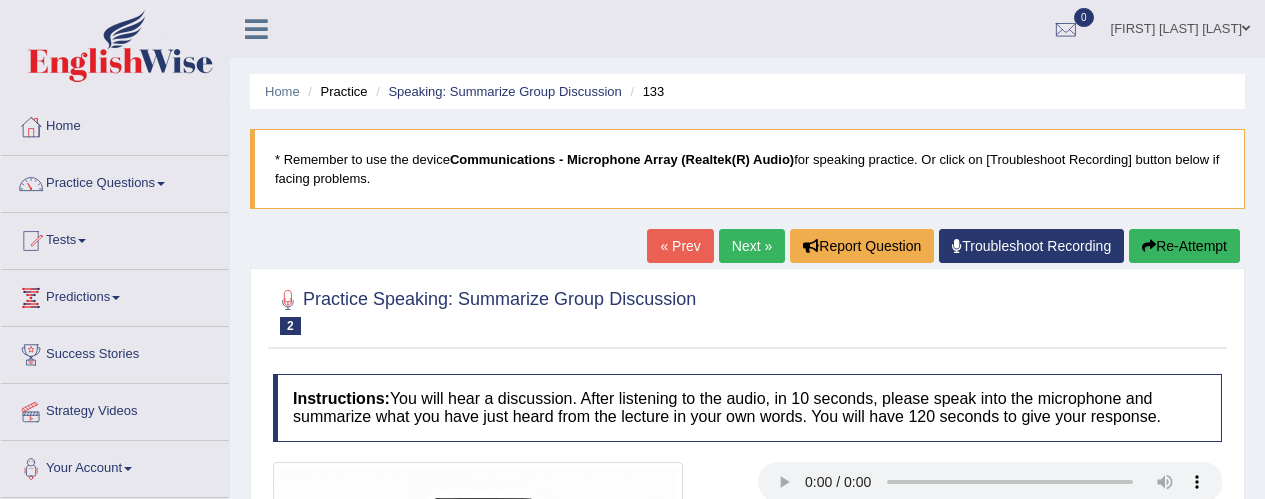 scroll, scrollTop: 426, scrollLeft: 0, axis: vertical 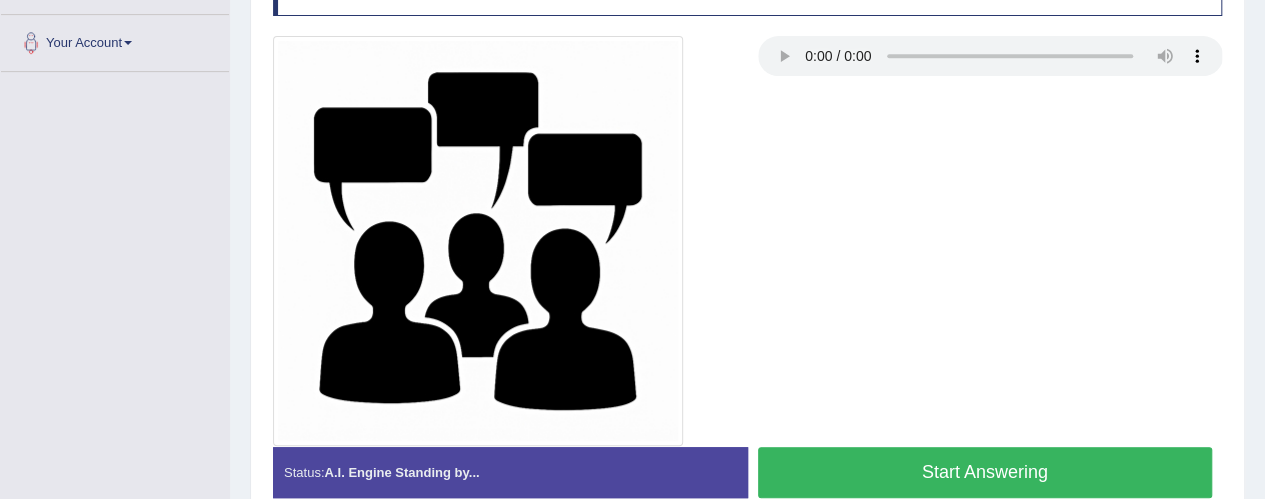click on "Start Answering" at bounding box center (985, 472) 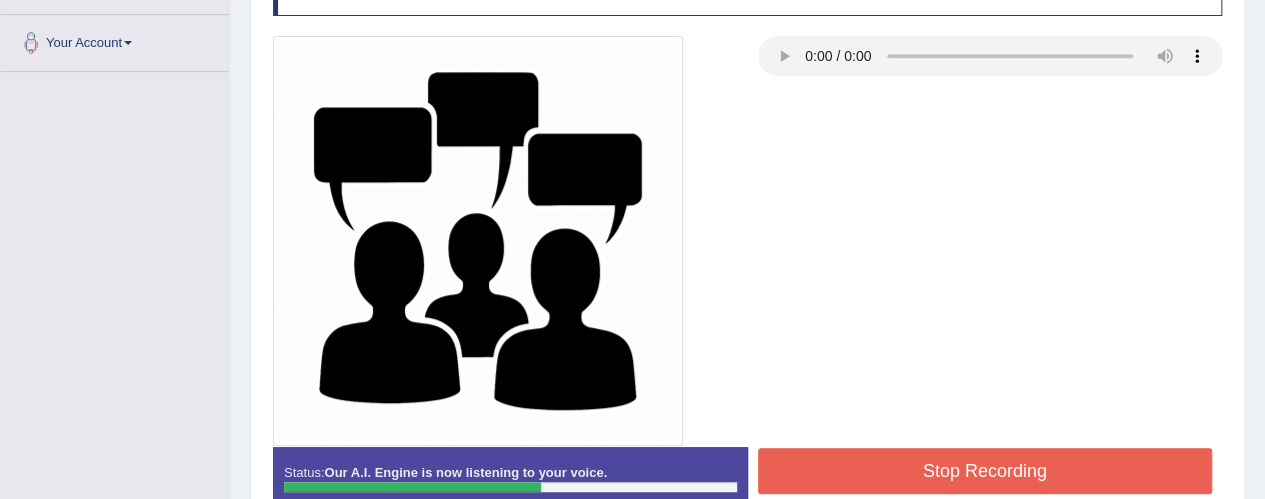 click on "Stop Recording" at bounding box center (985, 471) 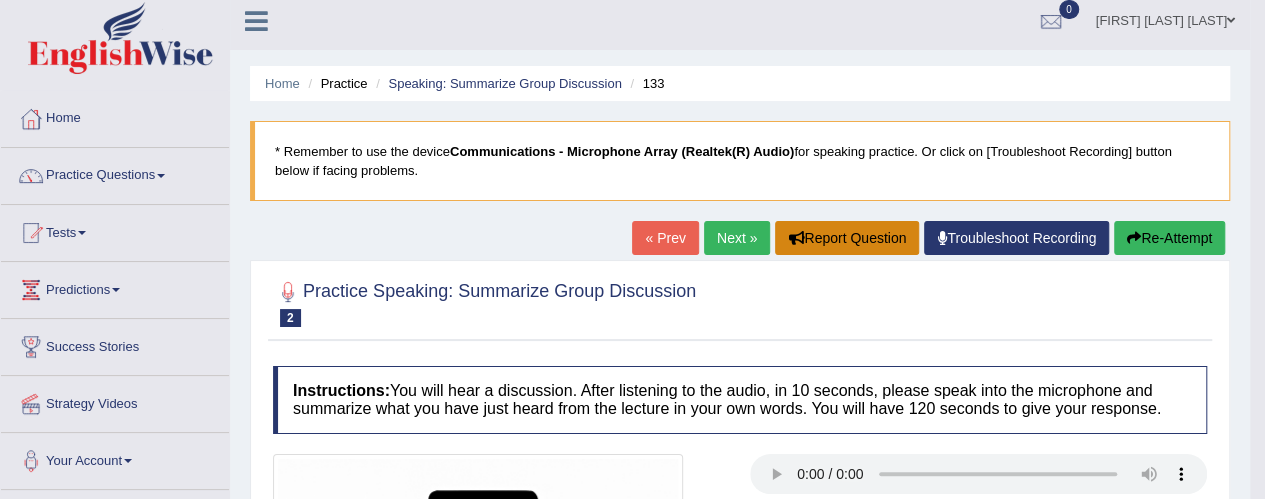 scroll, scrollTop: 0, scrollLeft: 0, axis: both 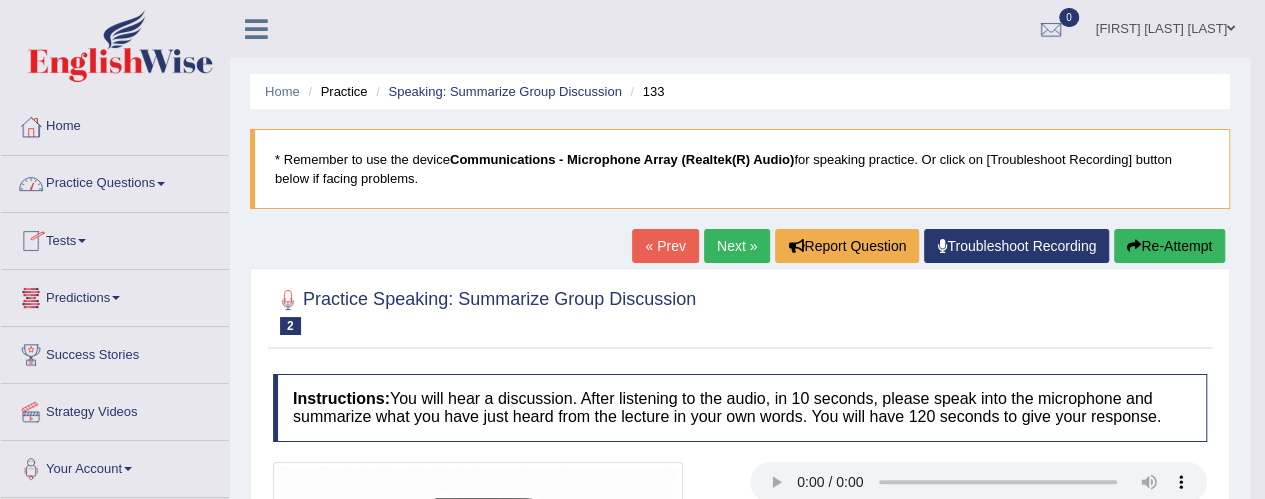 click on "Practice Questions" at bounding box center [115, 181] 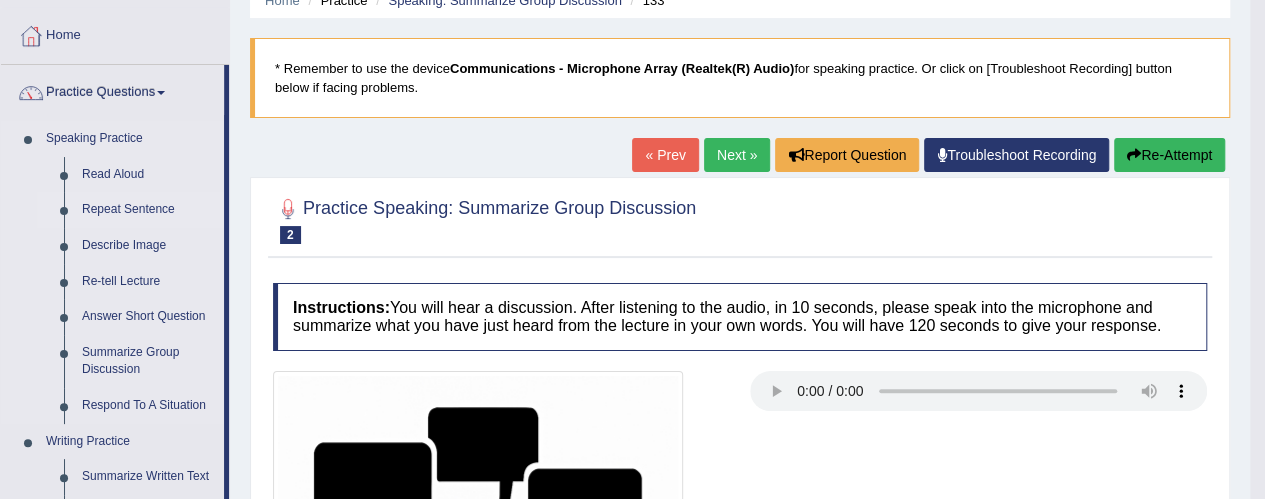 scroll, scrollTop: 200, scrollLeft: 0, axis: vertical 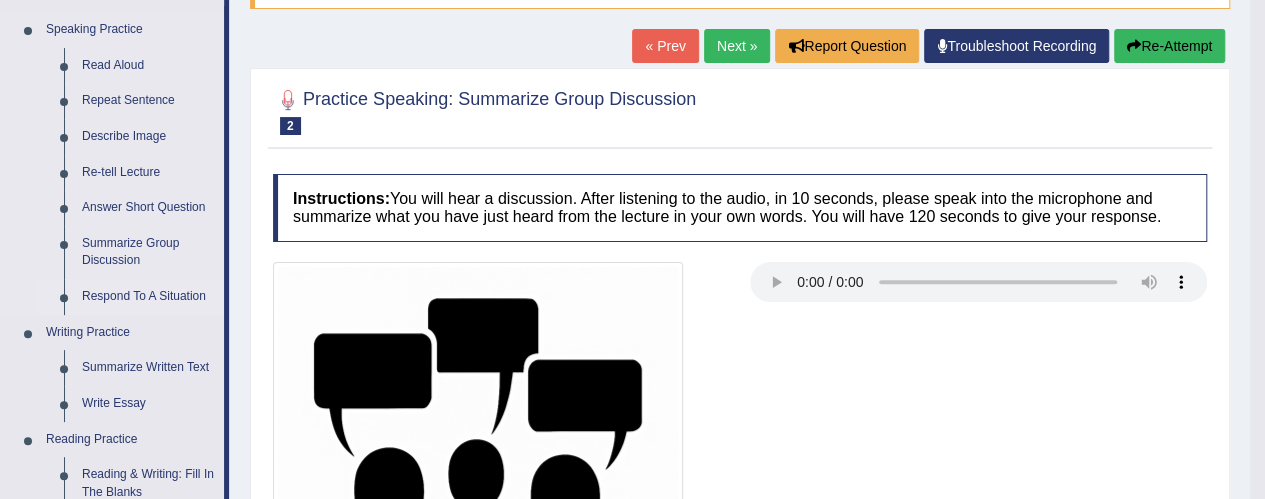 click on "Respond To A Situation" at bounding box center (148, 297) 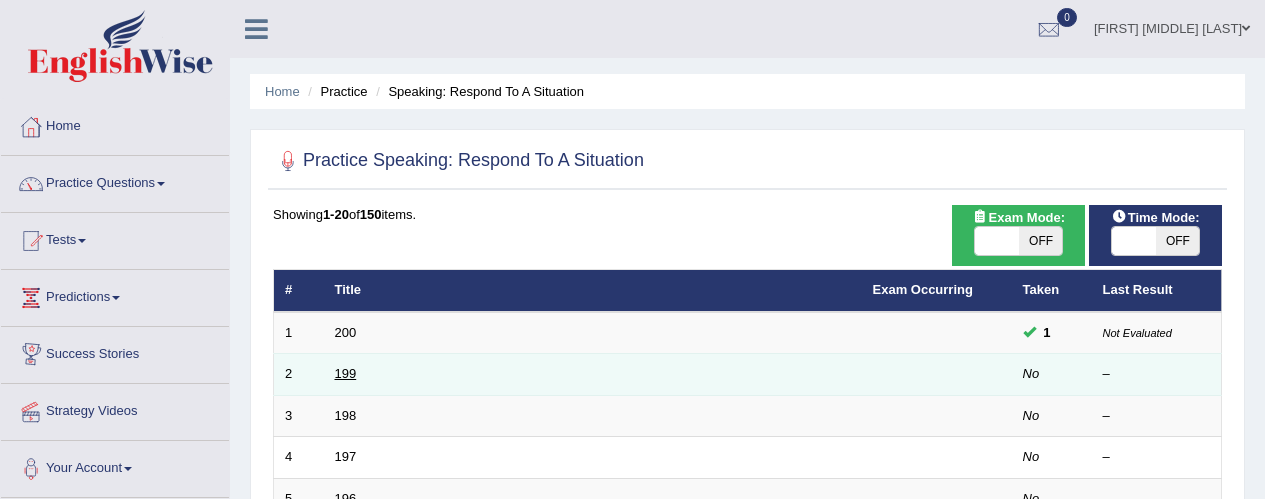 scroll, scrollTop: 300, scrollLeft: 0, axis: vertical 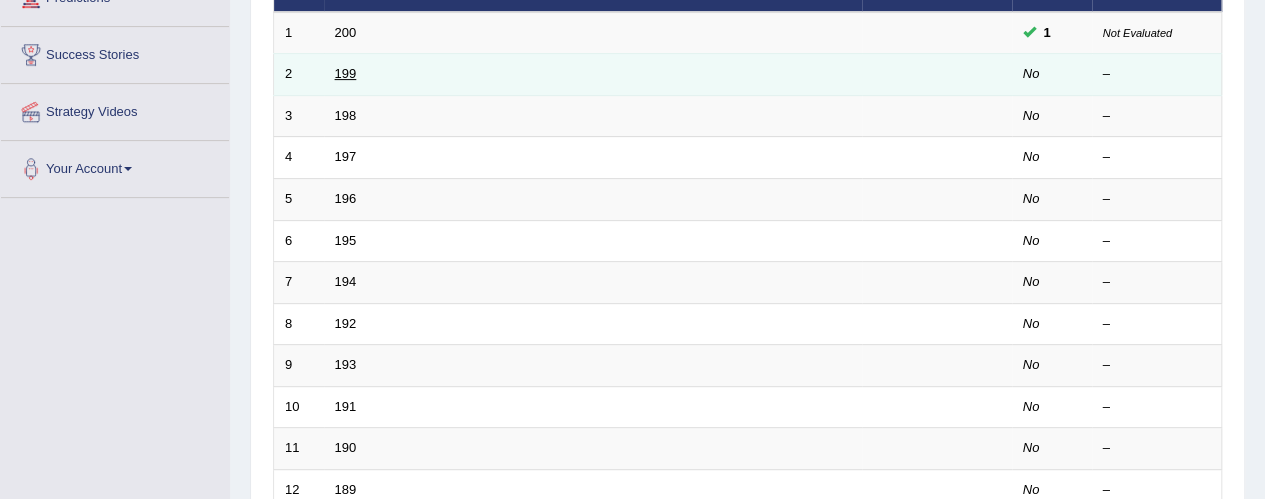 click on "199" at bounding box center (346, 73) 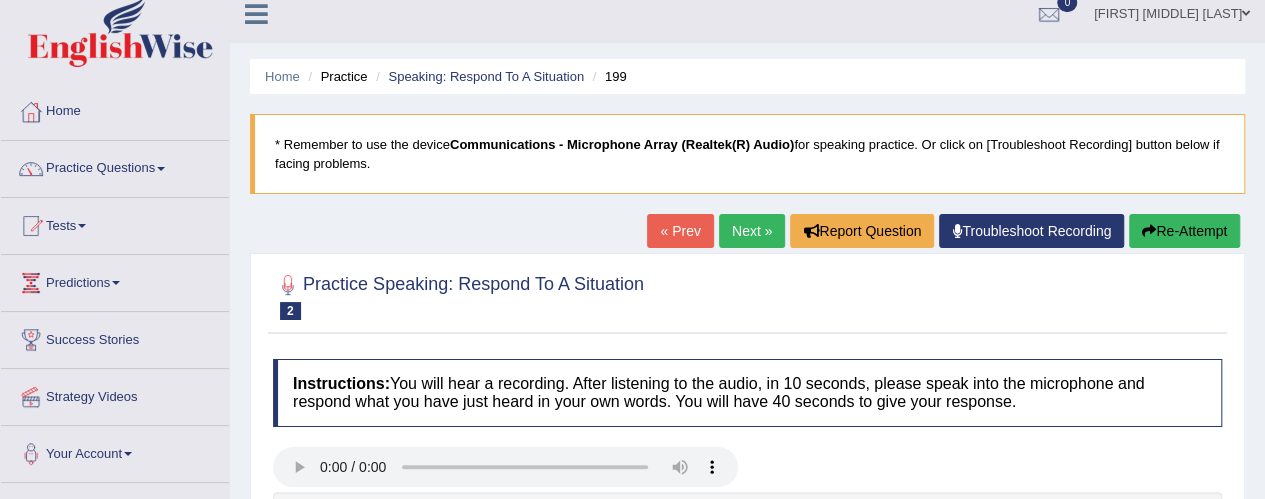 scroll, scrollTop: 192, scrollLeft: 0, axis: vertical 